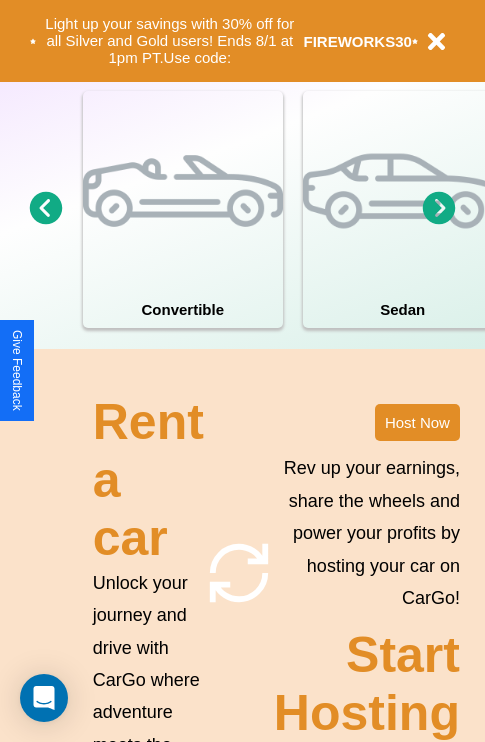 scroll, scrollTop: 1558, scrollLeft: 0, axis: vertical 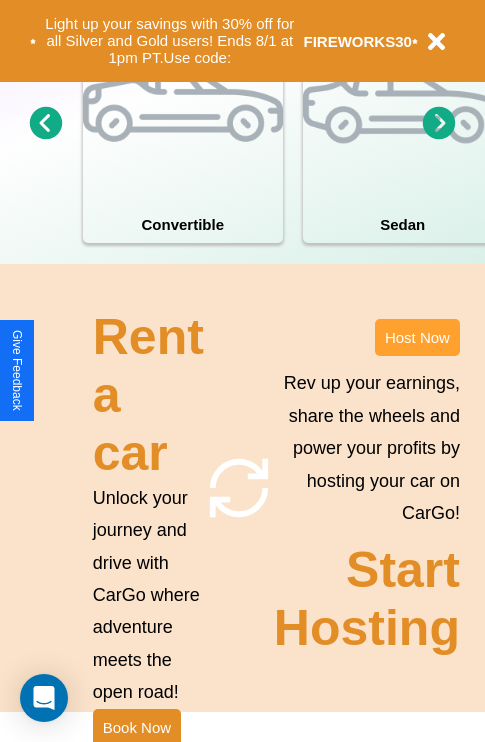 click on "Host Now" at bounding box center [417, 337] 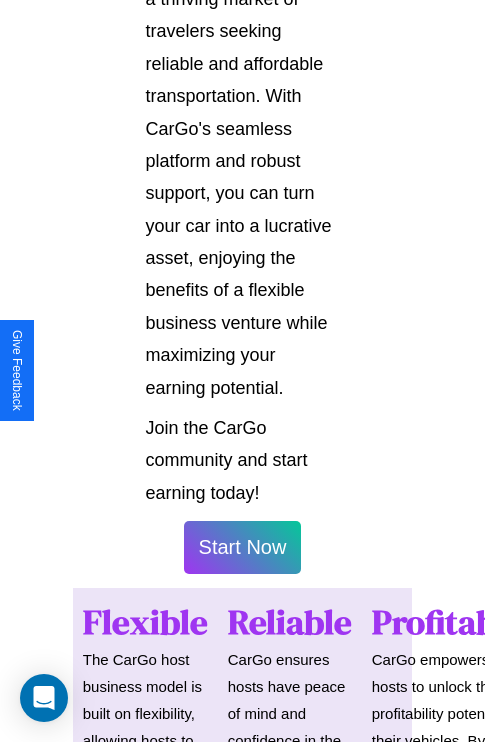 scroll, scrollTop: 3255, scrollLeft: 0, axis: vertical 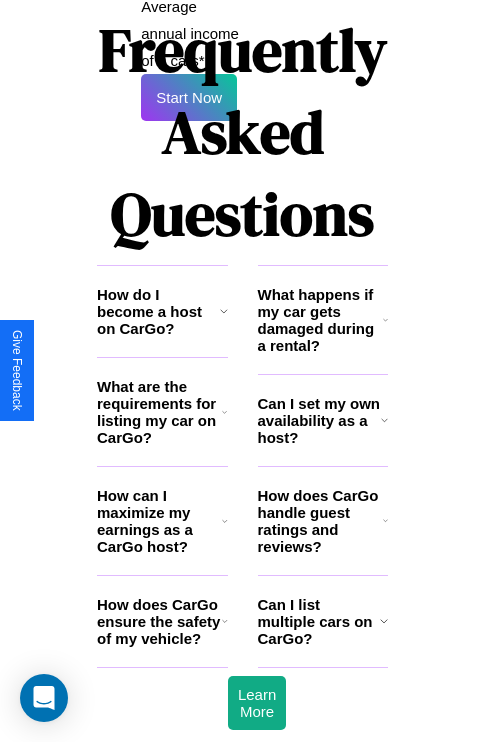 click on "How does CarGo ensure the safety of my vehicle?" at bounding box center (159, 621) 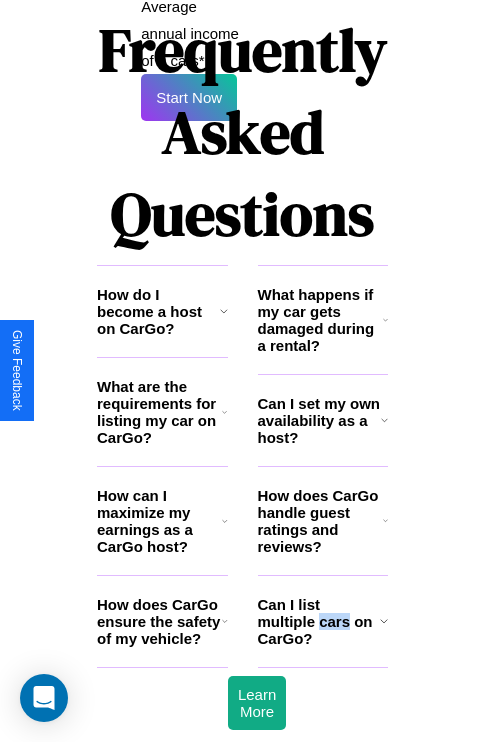 click on "Can I list multiple cars on CarGo?" at bounding box center (319, 621) 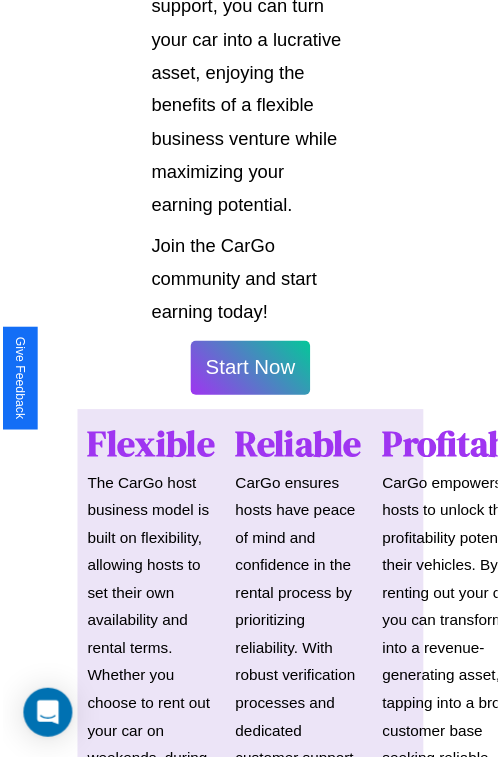 scroll, scrollTop: 1417, scrollLeft: 0, axis: vertical 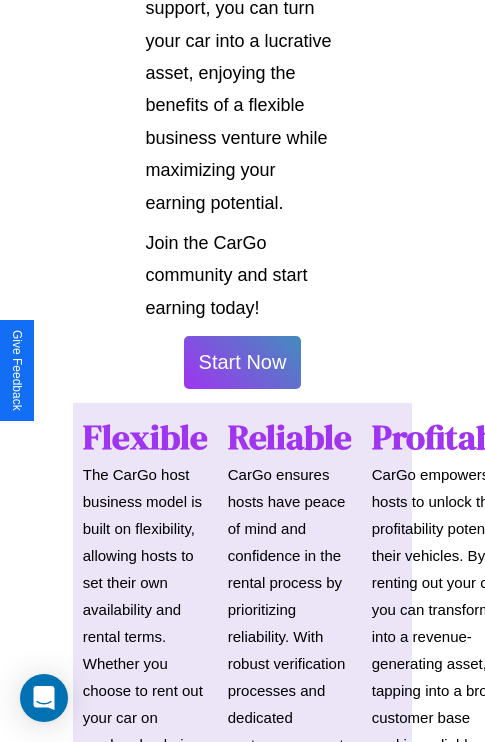 click on "Start Now" at bounding box center [243, 362] 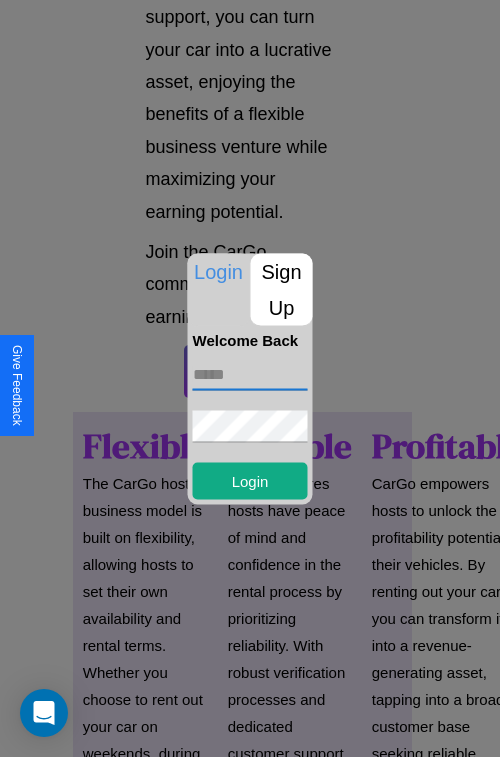 click at bounding box center (250, 374) 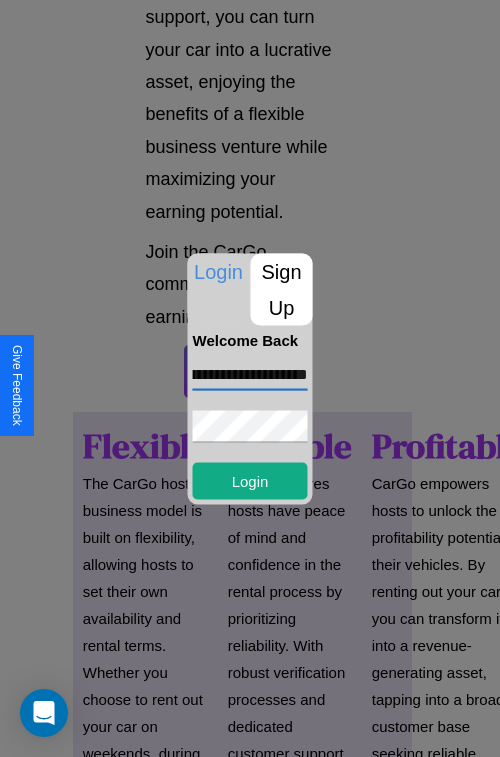 scroll, scrollTop: 0, scrollLeft: 78, axis: horizontal 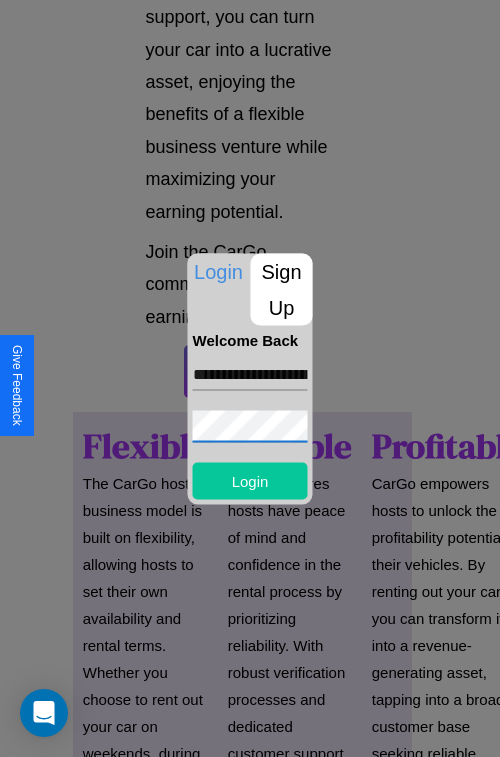 click on "Login" at bounding box center [250, 480] 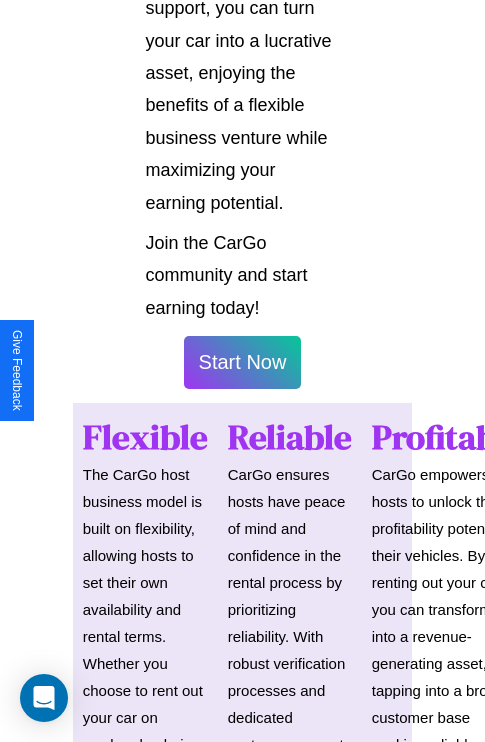 scroll, scrollTop: 1419, scrollLeft: 0, axis: vertical 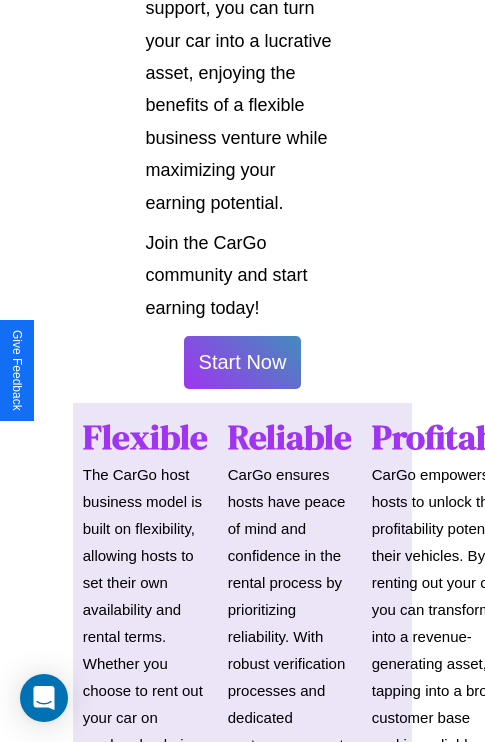 click on "Start Now" at bounding box center [243, 362] 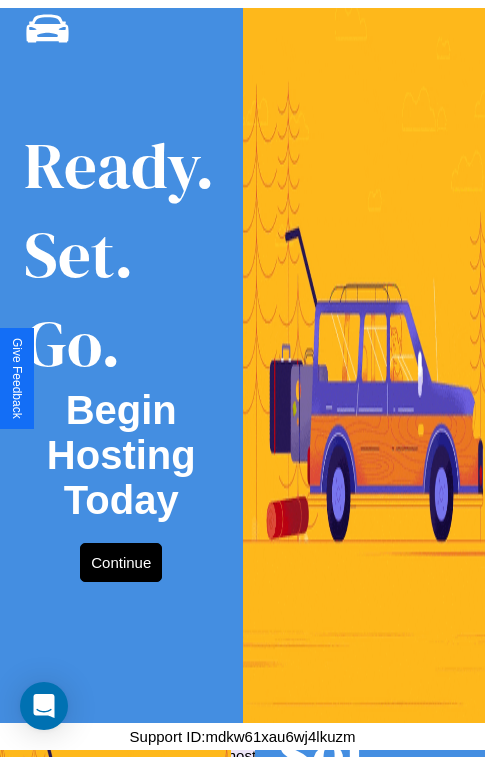 scroll, scrollTop: 0, scrollLeft: 0, axis: both 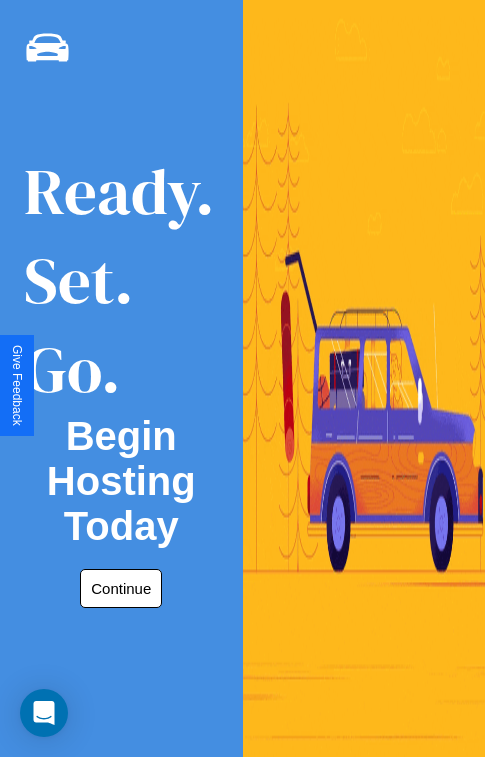 click on "Continue" at bounding box center [121, 588] 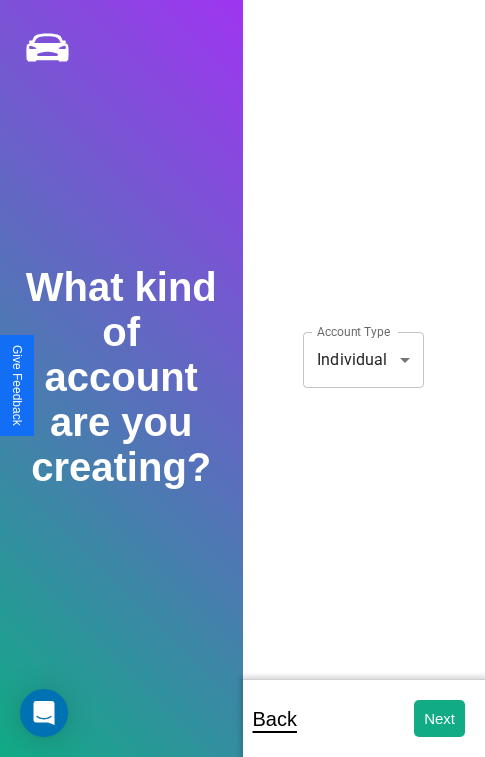 click on "**********" at bounding box center [242, 392] 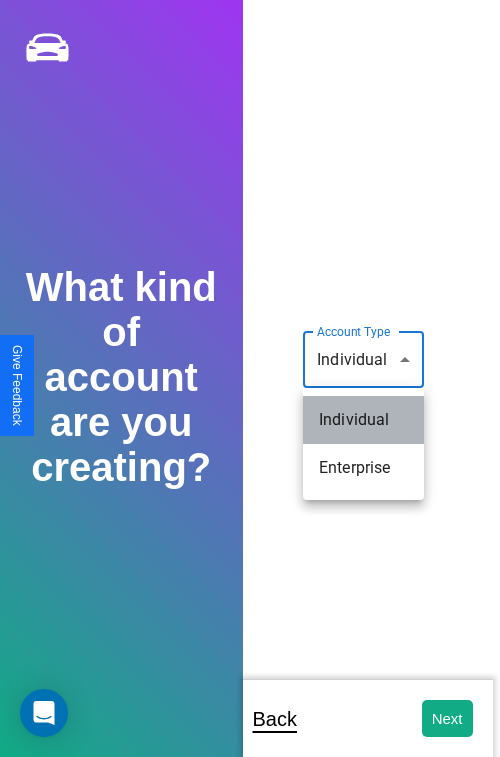 click on "Individual" at bounding box center (363, 420) 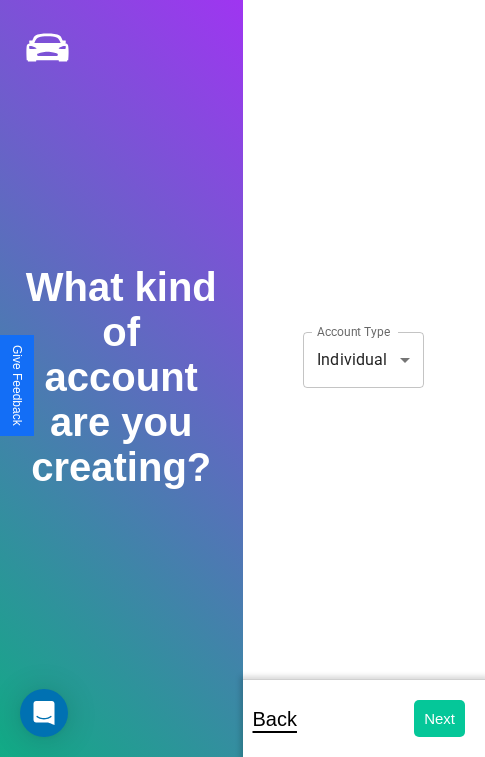 click on "Next" at bounding box center (439, 718) 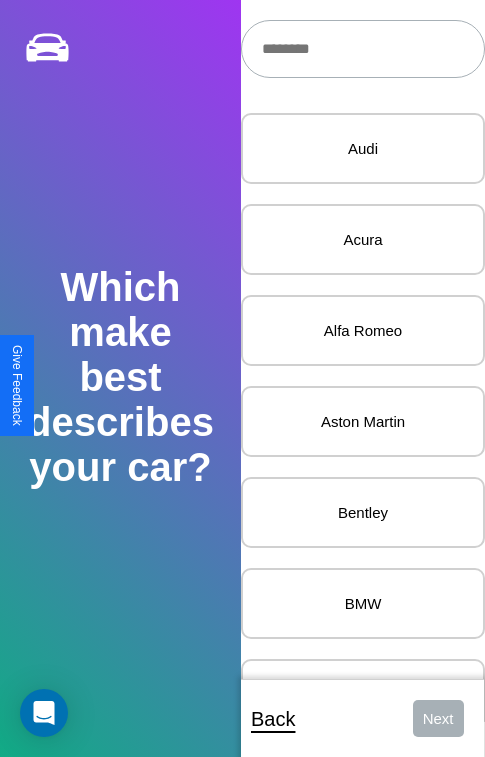 scroll, scrollTop: 27, scrollLeft: 0, axis: vertical 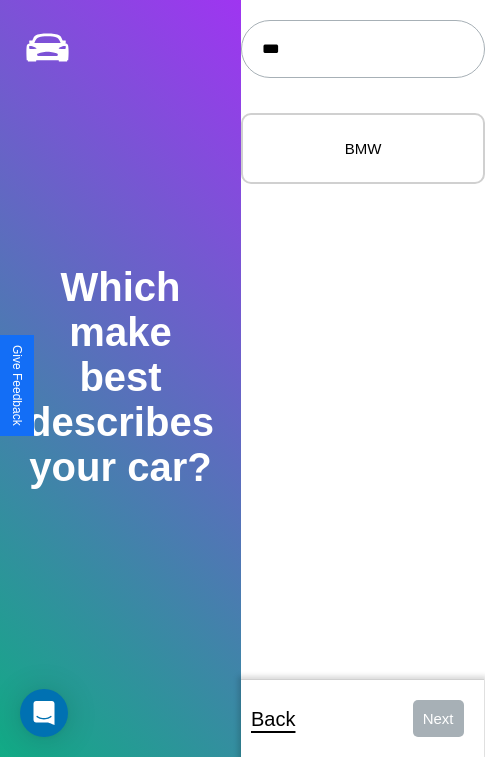 type on "***" 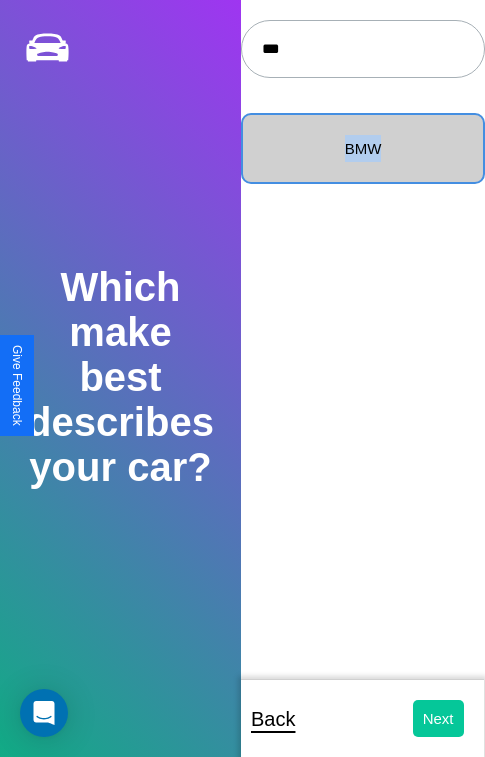 click on "Next" at bounding box center (438, 718) 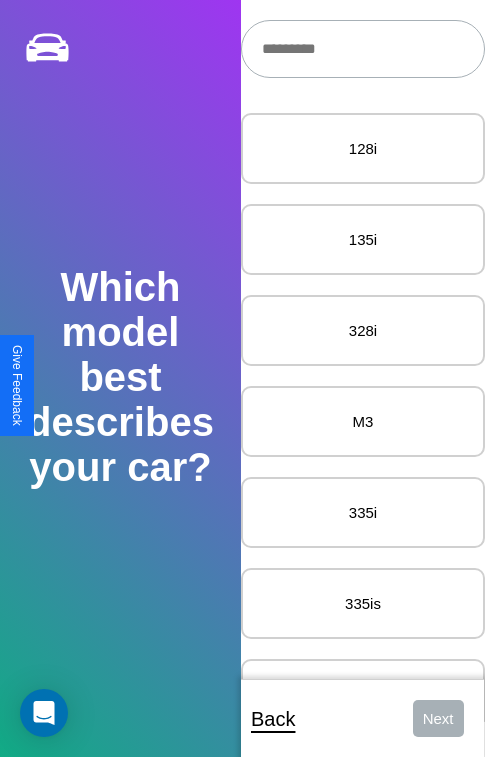 scroll, scrollTop: 27, scrollLeft: 0, axis: vertical 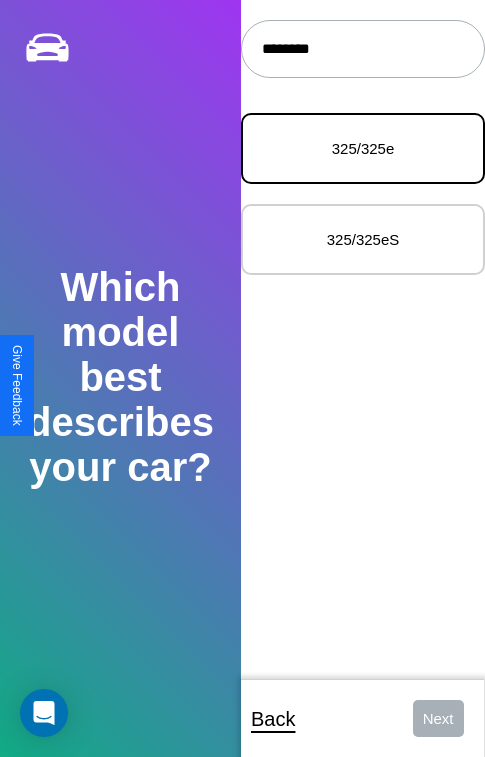 type on "********" 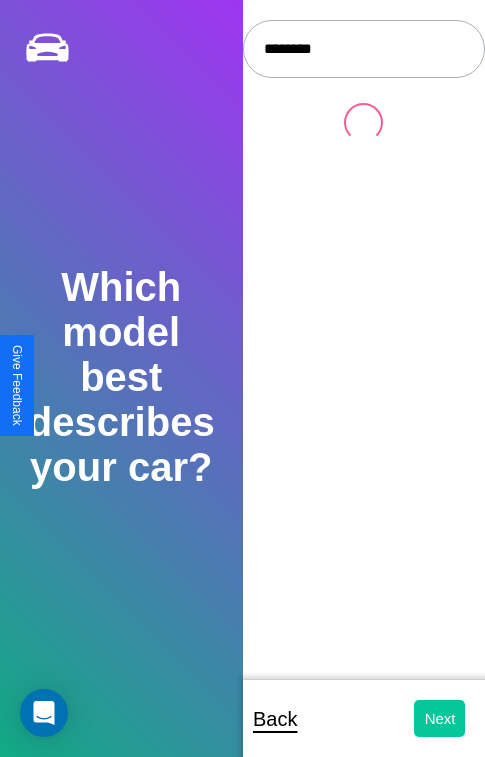 click on "Next" at bounding box center [439, 718] 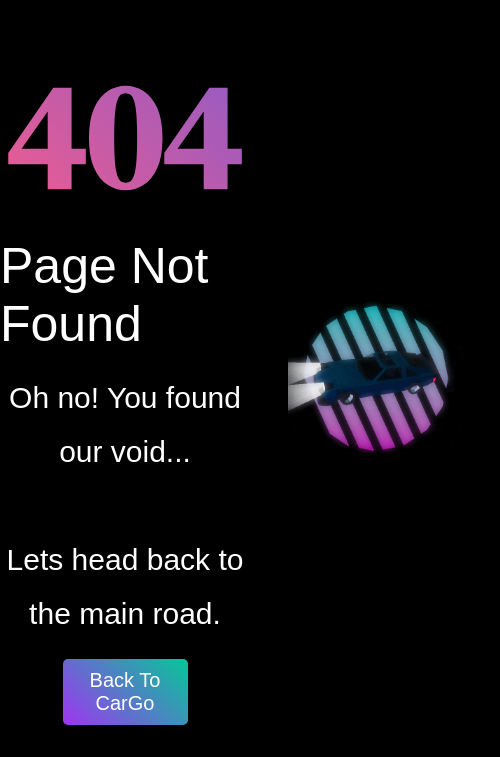 scroll, scrollTop: 0, scrollLeft: 0, axis: both 